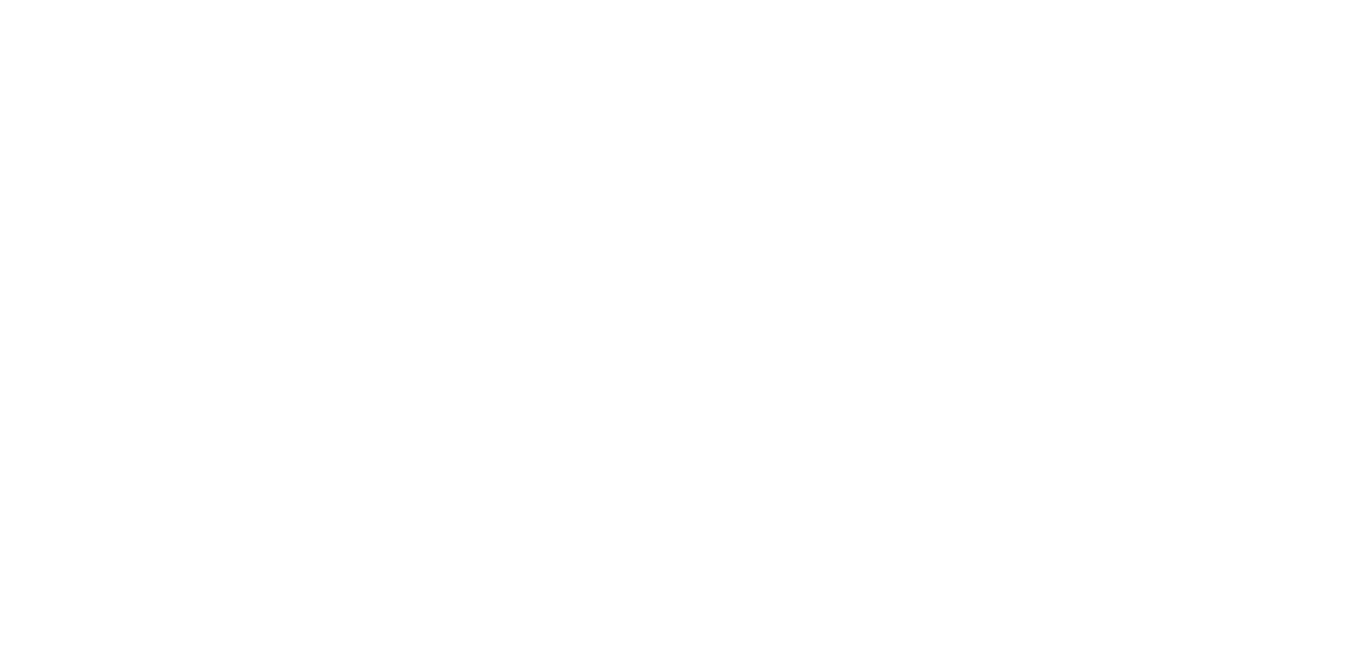 scroll, scrollTop: 0, scrollLeft: 0, axis: both 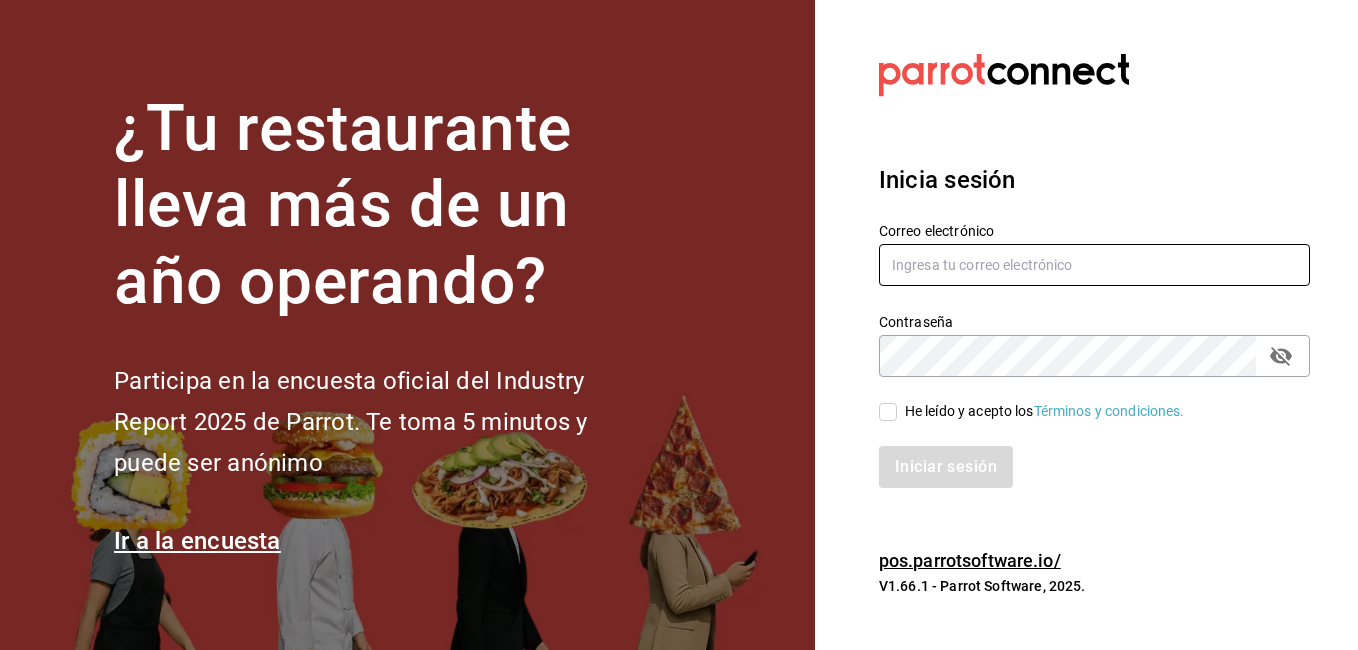 type on "gerenciamoodlilas@zuda.mx" 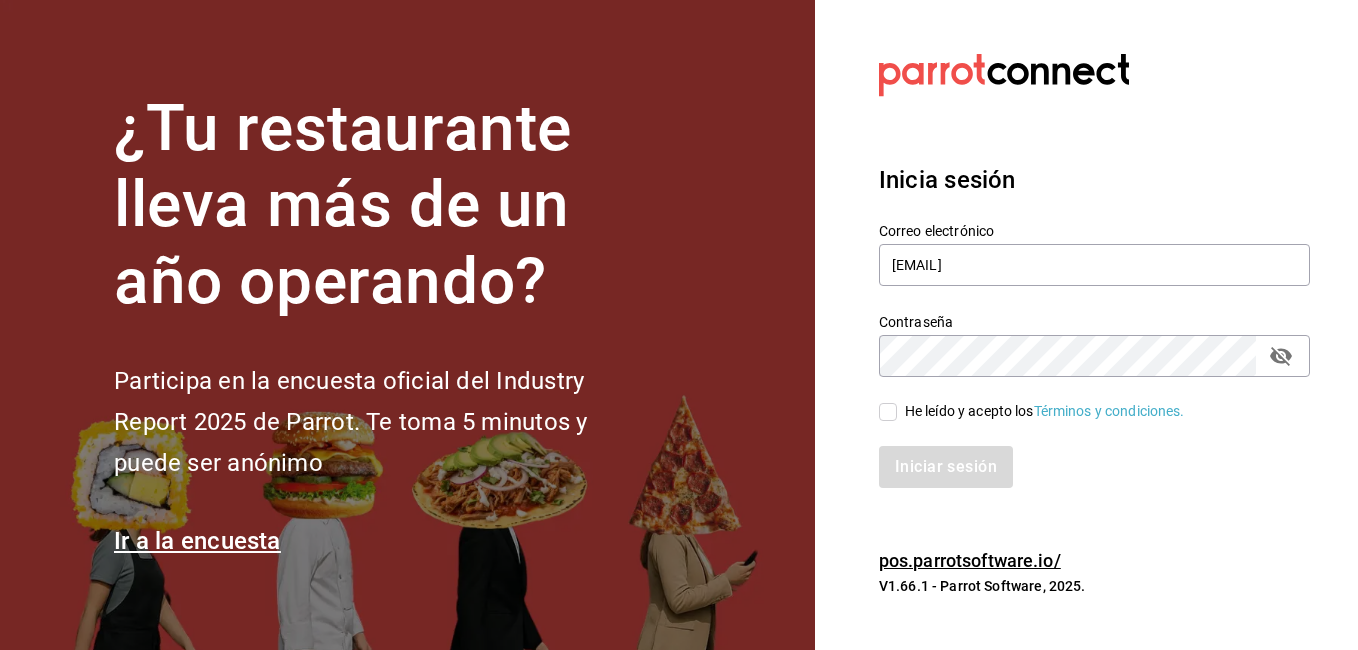 click on "He leído y acepto los  Términos y condiciones." at bounding box center [888, 412] 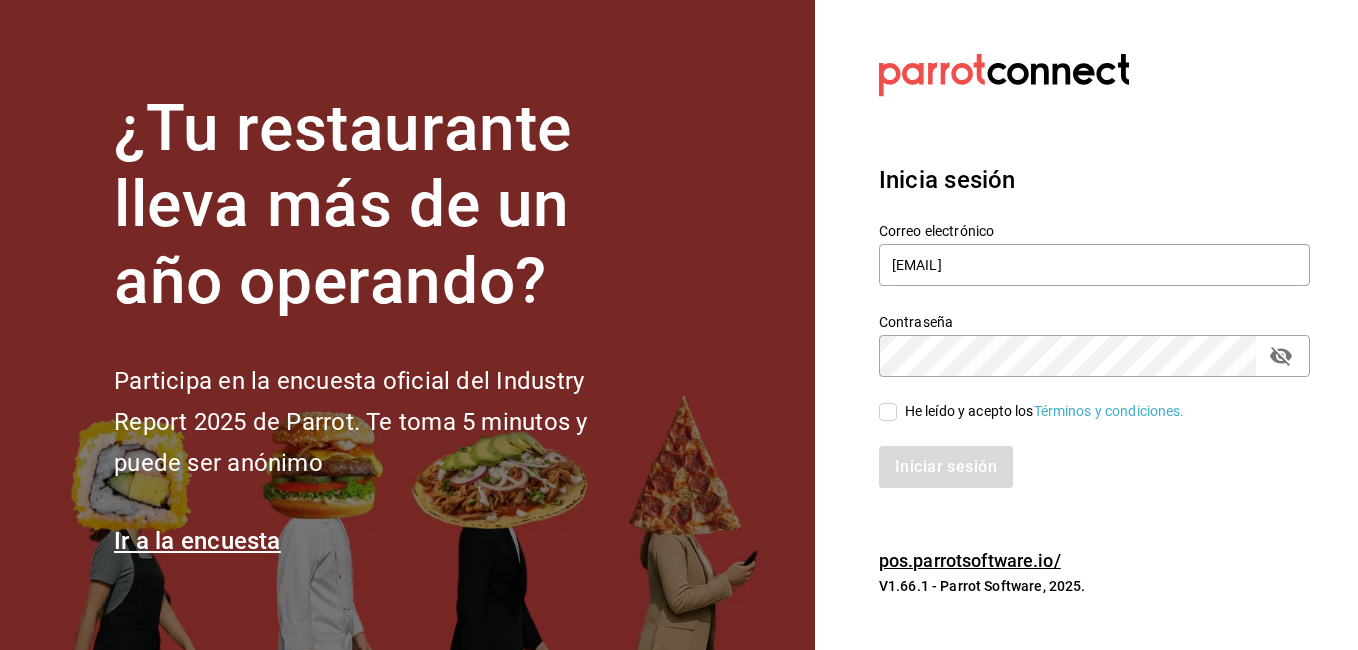 checkbox on "true" 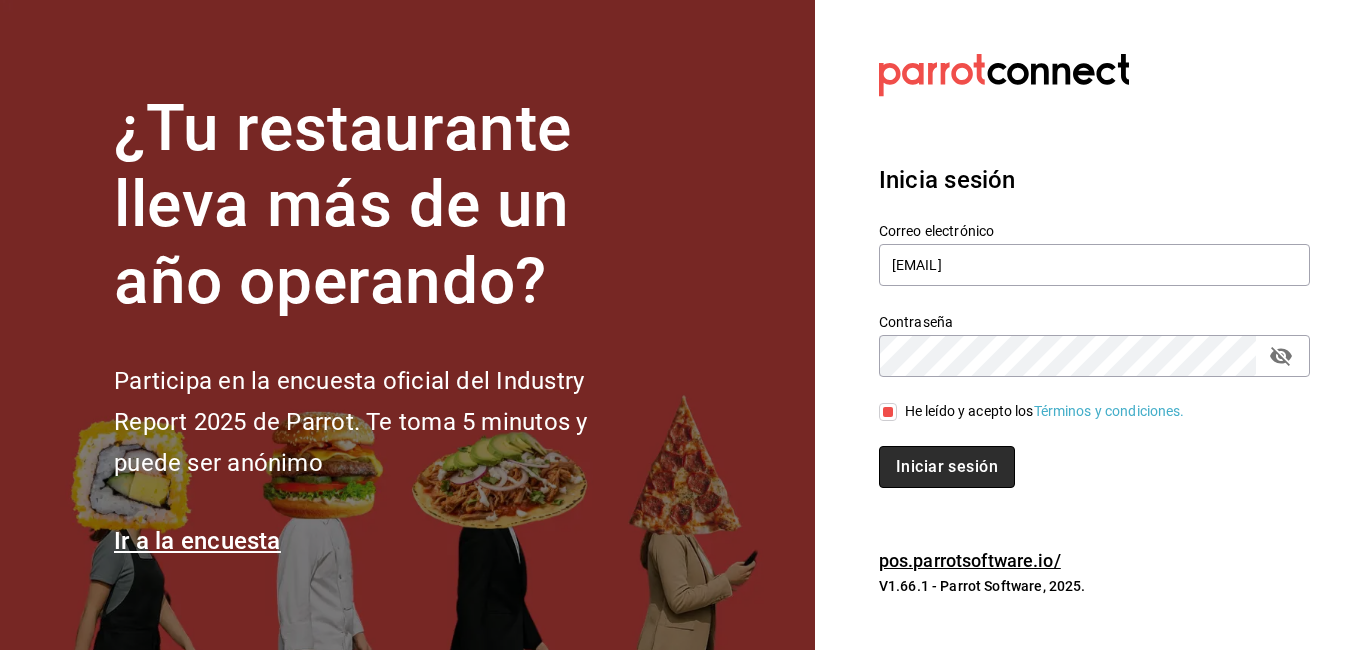 click on "Iniciar sesión" at bounding box center [947, 467] 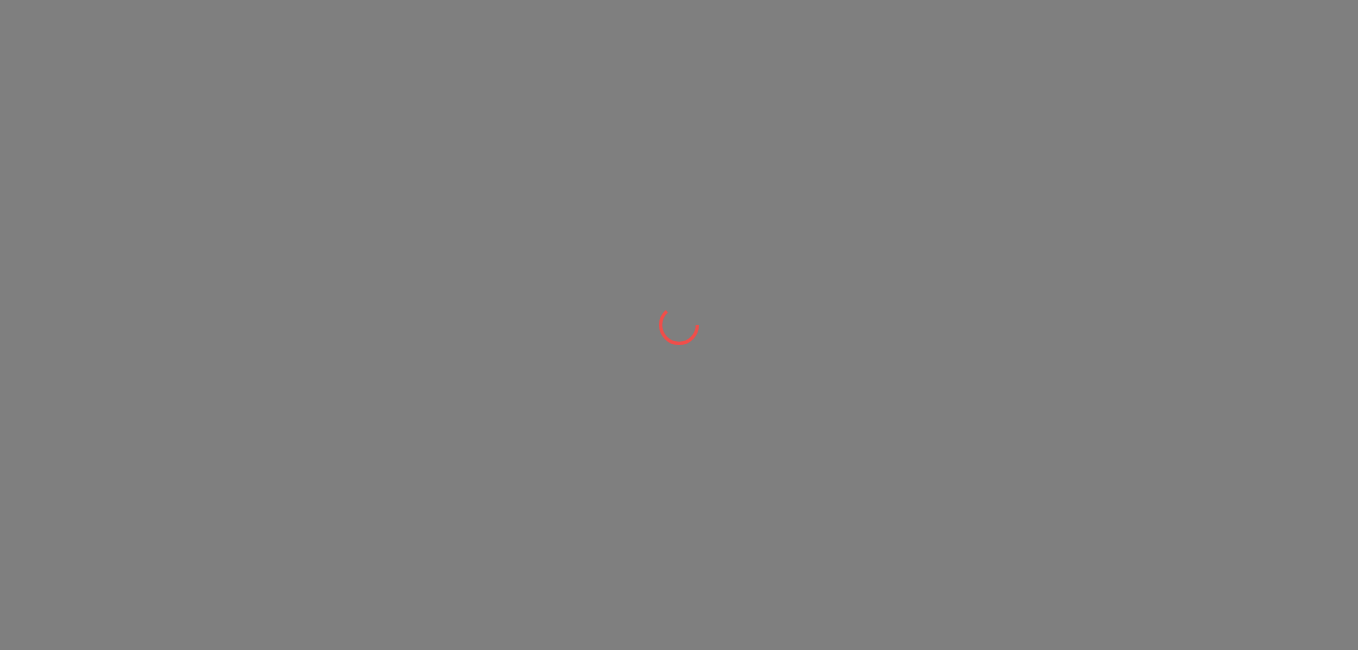 scroll, scrollTop: 0, scrollLeft: 0, axis: both 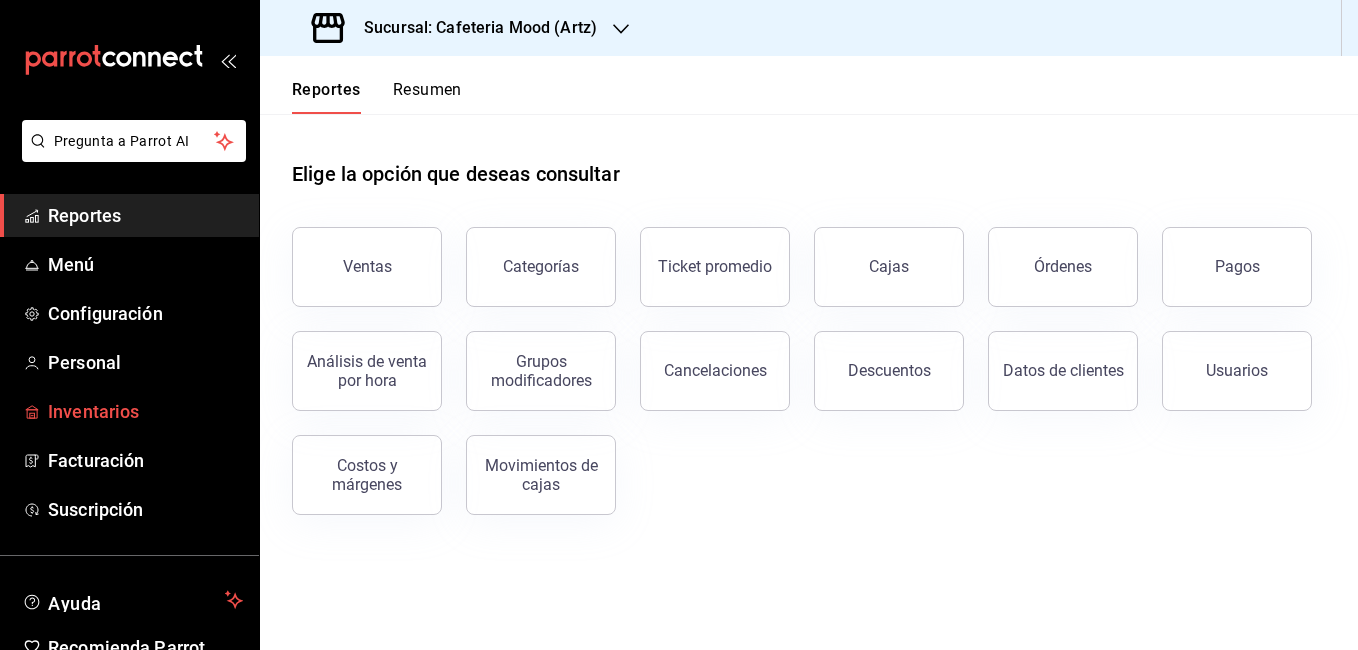 click on "Inventarios" at bounding box center [145, 411] 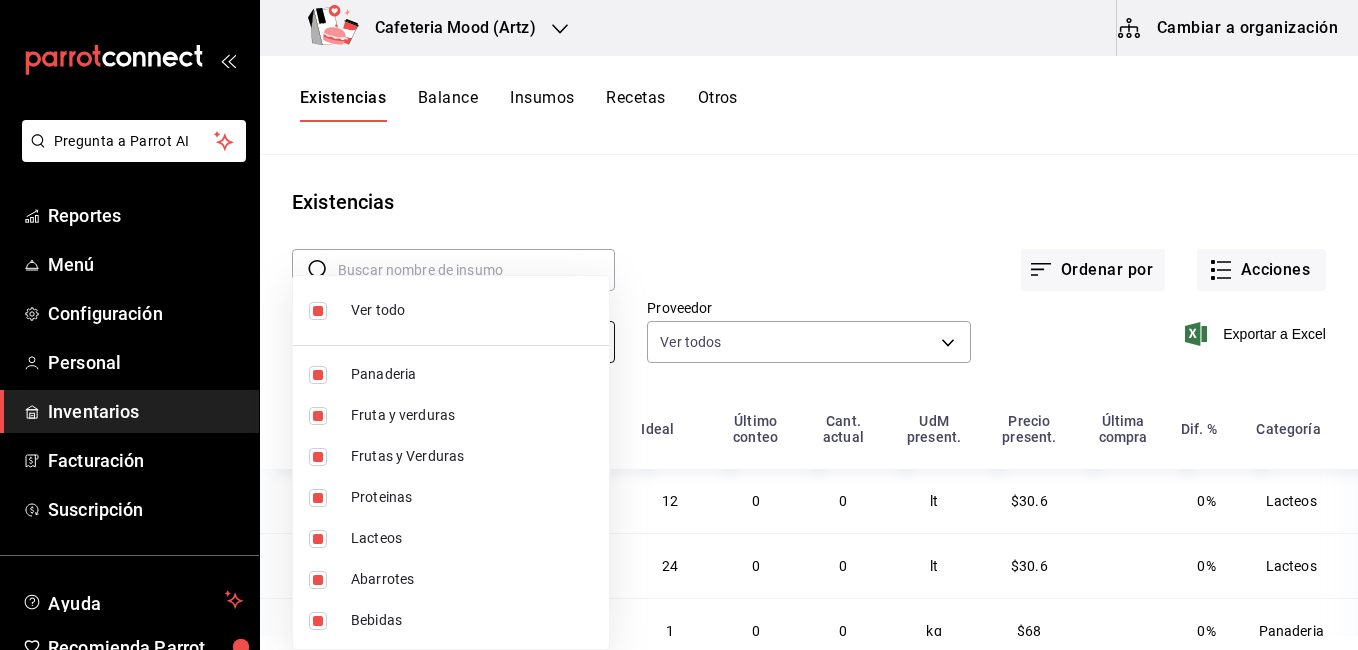 click on "Pregunta a Parrot AI Reportes   Menú   Configuración   Personal   Inventarios   Facturación   Suscripción   Ayuda Recomienda Parrot   Miguel Vasquez   Sugerir nueva función   Cafeteria Mood (Artz) Cambiar a organización Existencias Balance Insumos Recetas Otros Existencias ​ ​ Ordenar por Acciones Categoría Ver todas e8585142-4081-4cad-a282-3343b7909ff8,55647bd6-b3ba-4162-a8a8-947baddd3920,f0df5da2-b820-4252-ae67-1bc4b923ff0f,a08a1047-e000-423f-bac6-1736c5bba1ef,ac517089-9db2-4844-ba1c-8a921dcc5d91,5093a541-9e2e-4f51-b176-db6c8dae1138,c63afaf7-ee01-4304-9a7e-ca05530e5eb5 Proveedor Ver todos Exportar a Excel Nombre Mínimo Ideal Último conteo Cant. actual UdM present. Precio present. Última compra Dif. % Categoría Leche Entera Central de Alimentos 6 12 0 0 lt $30.6 0% Lacteos Leche Deslactosada Light Central de Alimentos 6 24 0 0 lt $30.6 0% Lacteos Holgaza de Masa Madre Sucre i Cacao 1 1 0 0 kg $68 0% Panaderia Jitomate Deshidratado Sandra Cruz 1 1 0 0 gr $1,268.5 0% Abarrotes Goji Berrie 1 1 0" at bounding box center (679, 318) 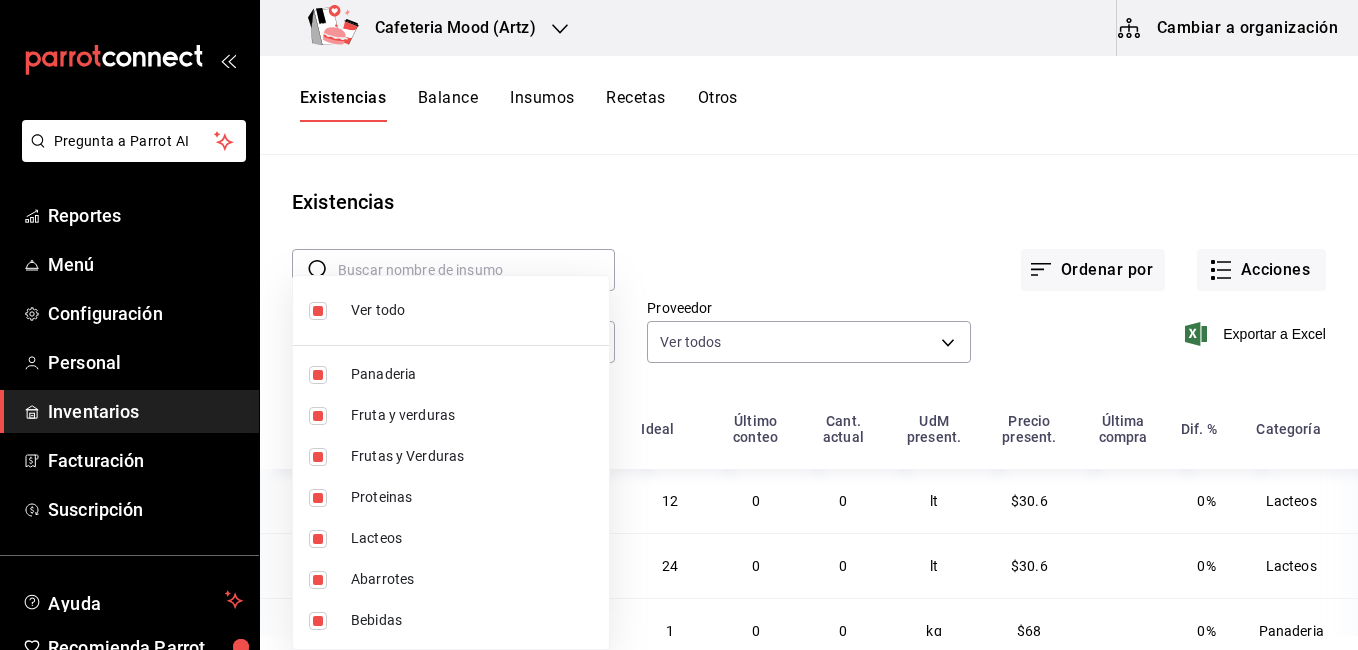 click at bounding box center [679, 325] 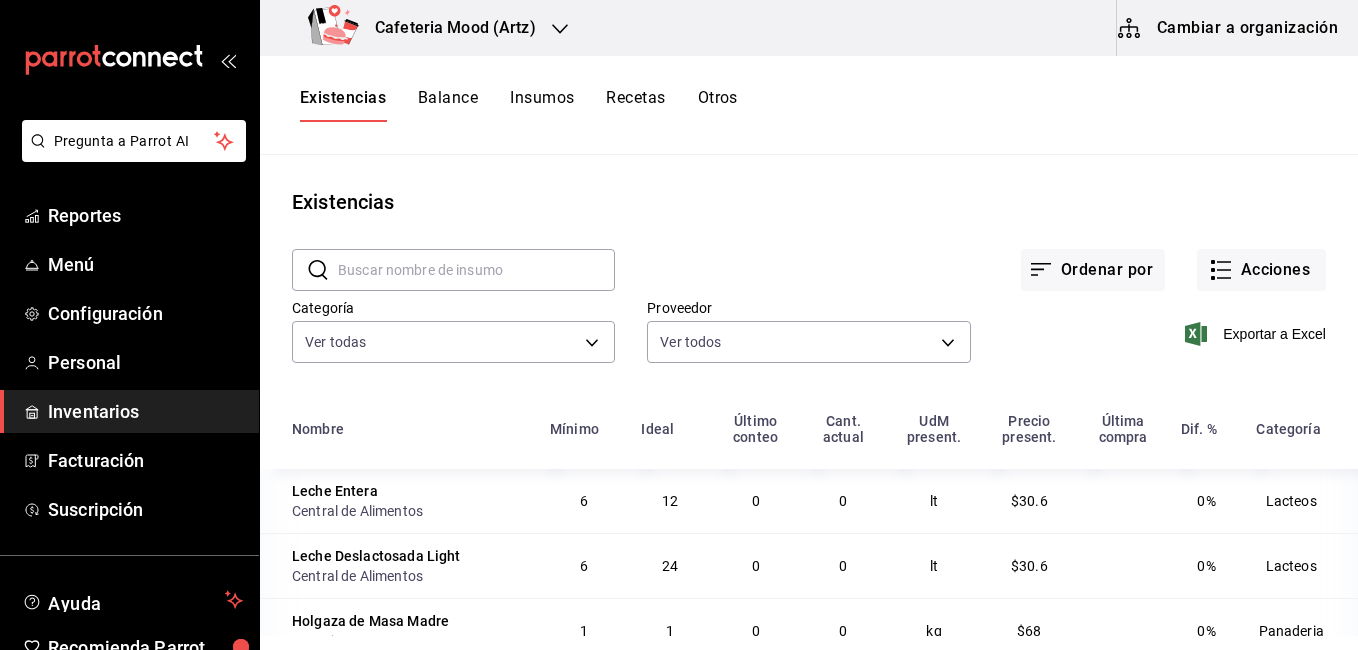 click 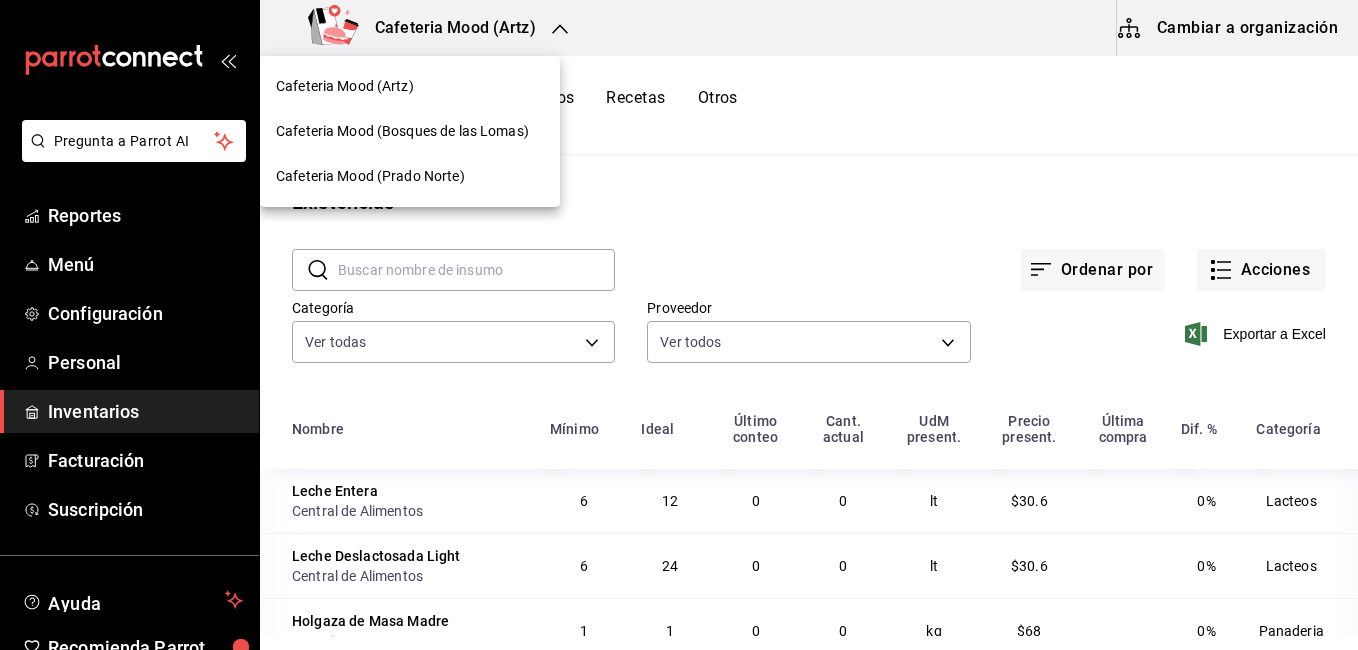 click on "Cafeteria Mood (Bosques de las Lomas)" at bounding box center (402, 131) 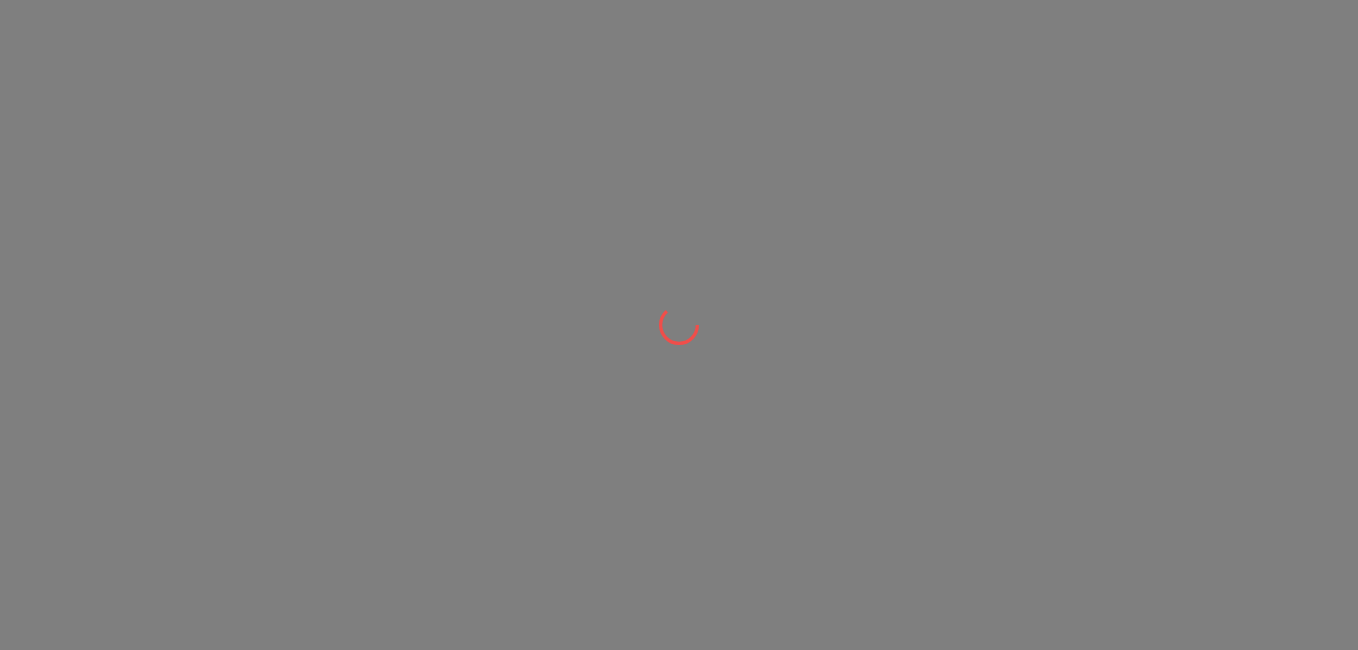 scroll, scrollTop: 0, scrollLeft: 0, axis: both 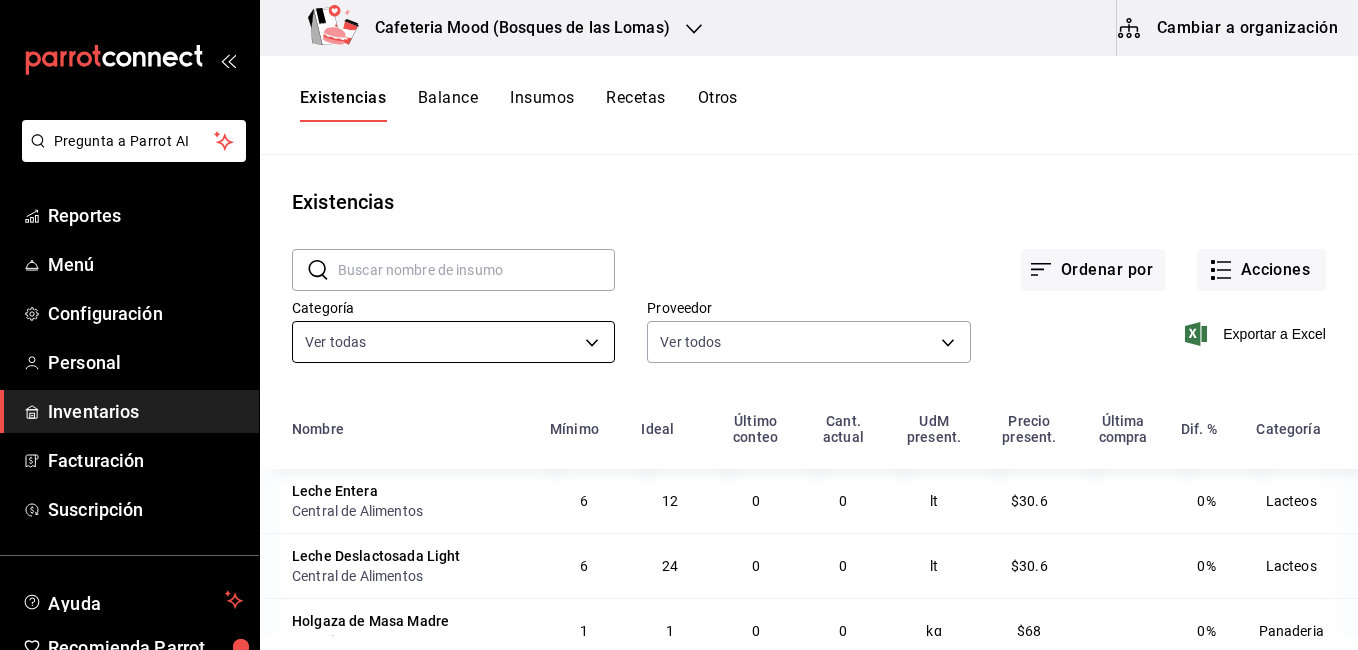 click on "Pregunta a Parrot AI Reportes   Menú   Configuración   Personal   Inventarios   Facturación   Suscripción   Ayuda Recomienda Parrot   [FIRST] [LAST]   Sugerir nueva función   Cafeteria Mood (Bosques de las Lomas) Cambiar a organización Existencias Balance Insumos Recetas Otros Recetas ​ ​ Ordenar por Tipo de receta Elige una opción default Nombre Insumos Tipo Hazelnut cacao 4 Receta de artículo Popeye 5 Receta de artículo Muscle Fit 5 Receta de artículo PASTA DE DATIL 2 Subreceta SPREAD DE AVELLANA  3 Subreceta ALMOND BUTTER 1 Subreceta Ensalada mood 4 Receta de artículo Guardar Pregunta a Parrot AI Reportes   Menú   Configuración   Personal   Inventarios   Facturación   Suscripción   Ayuda Recomienda Parrot   [FIRST] [LAST]   Sugerir nueva función   GANA 1 MES GRATIS EN TU SUSCRIPCIÓN AQUÍ Ver video tutorial Ir a video Duplicar Eliminar Visitar centro de ayuda ([PHONE]) [EMAIL] Visitar centro de ayuda ([PHONE]) [EMAIL] Elige una opción" at bounding box center [679, 318] 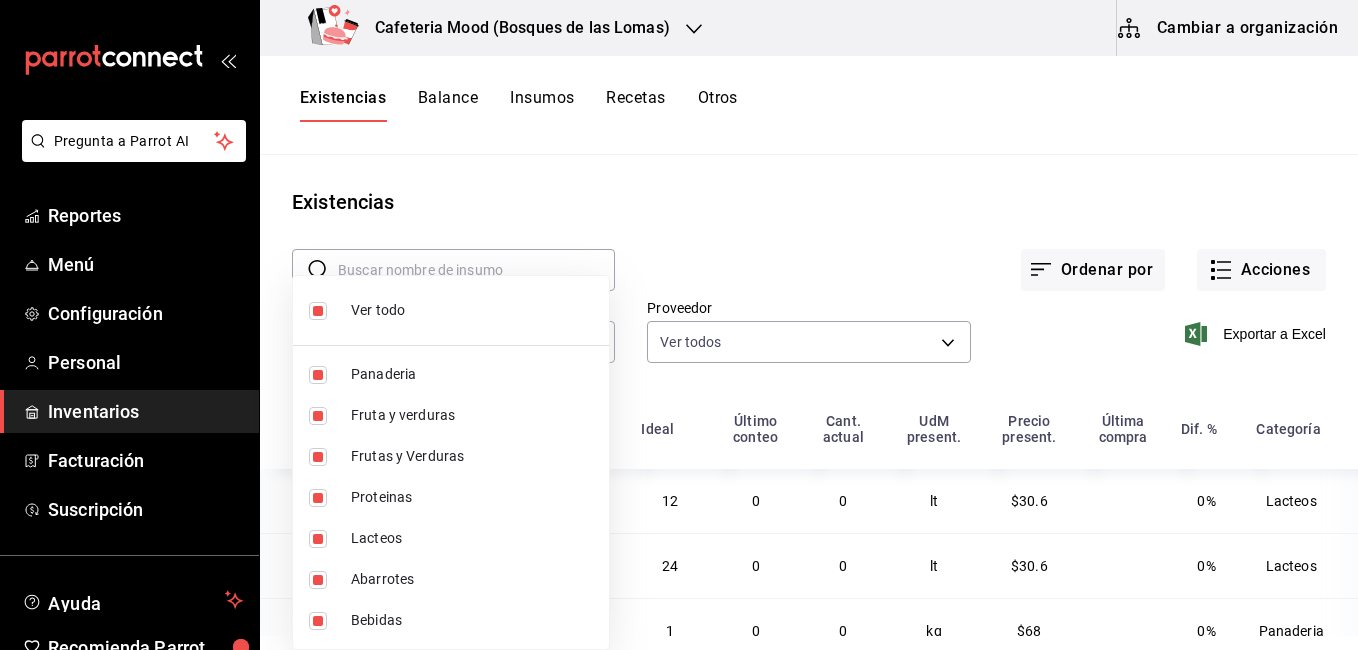 click at bounding box center [679, 325] 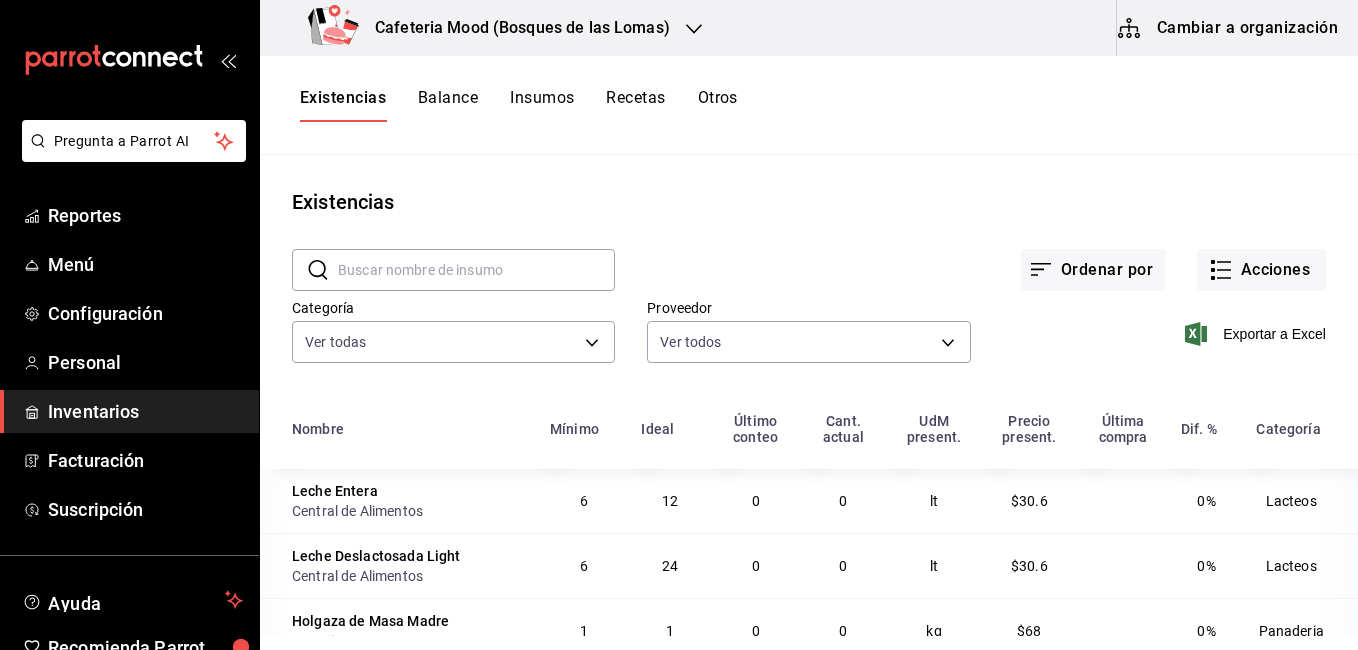 click on "Recetas" at bounding box center (635, 105) 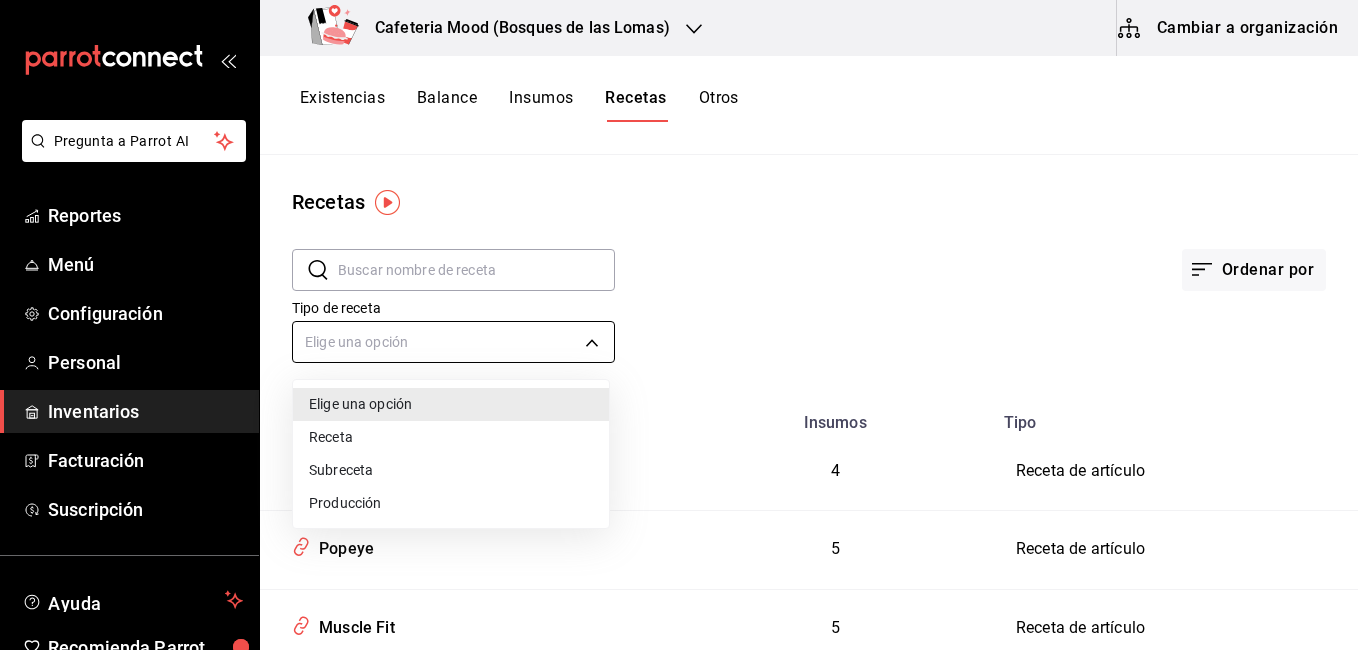 click on "Pregunta a Parrot AI Reportes   Menú   Configuración   Personal   Inventarios   Facturación   Suscripción   Ayuda Recomienda Parrot   [FIRST] [LAST]   Sugerir nueva función   Cafeteria Mood (Bosques de las Lomas) Cambiar a organización Existencias Balance Insumos Recetas Otros Existencias ​ ​ Ordenar por Acciones Categoría Ver todas e8585142-4081-4cad-a282-3343b7909ff8,55647bd6-b3ba-4162-a8a8-947baddd3920,f0df5da2-b820-4252-ae67-1bc4b923ff0f,a08a1047-e000-423f-bac6-1736c5bba1ef,ac517089-9db2-4844-ba1c-8a921dcc5d91,5093a541-9e2e-4f51-b176-db6c8dae1138,c63afaf7-ee01-4304-9a7e-ca05530e5eb5 Proveedor Ver todos Exportar a Excel Nombre Mínimo Ideal Último conteo Cant. actual UdM present. Precio present. Última compra Dif. % Categoría Leche Entera Central de Alimentos 6 12 0 0 lt $30.6 0% Lacteos Leche Deslactosada Light Central de Alimentos 6 24 0 0 lt $30.6 0% Lacteos Holgaza de Masa Madre Sucre i Cacao 1 1 0 0 kg $68 0% Panaderia Jitomate Deshidratado [FIRST] [LAST] 1 1 0 0 gr $1,268.5 0% Abarrotes 1" at bounding box center (679, 318) 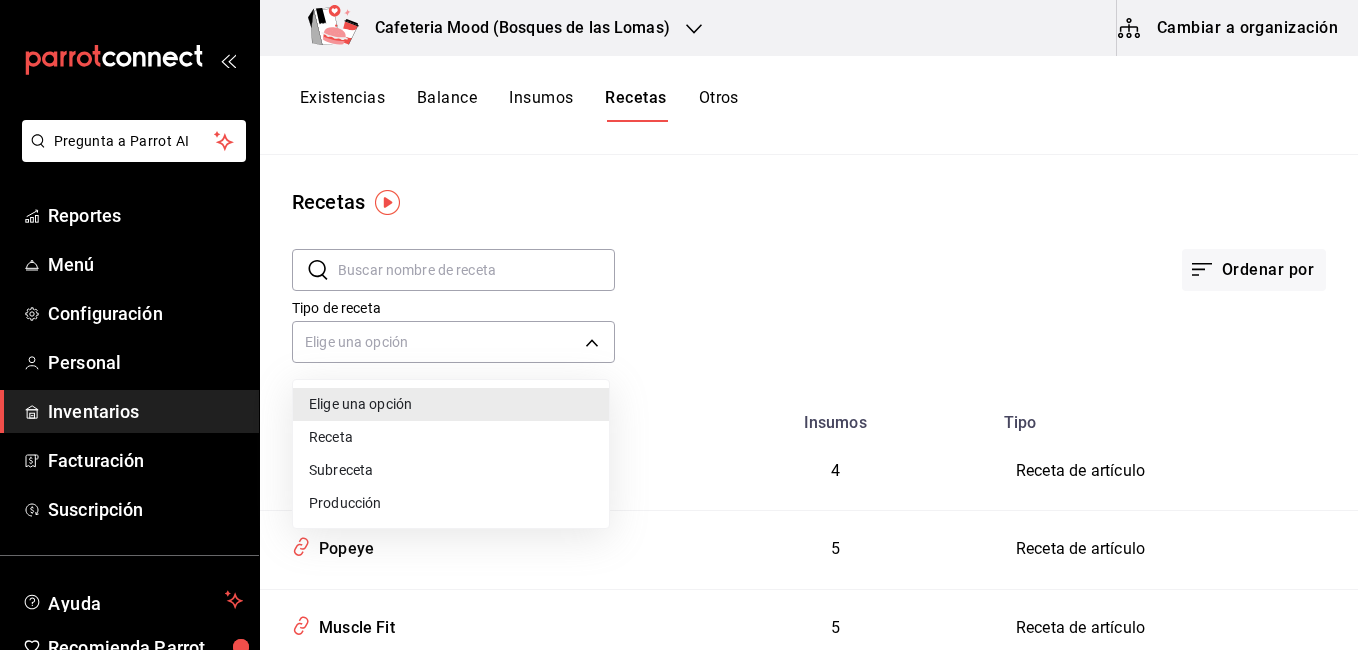click on "Subreceta" at bounding box center (451, 470) 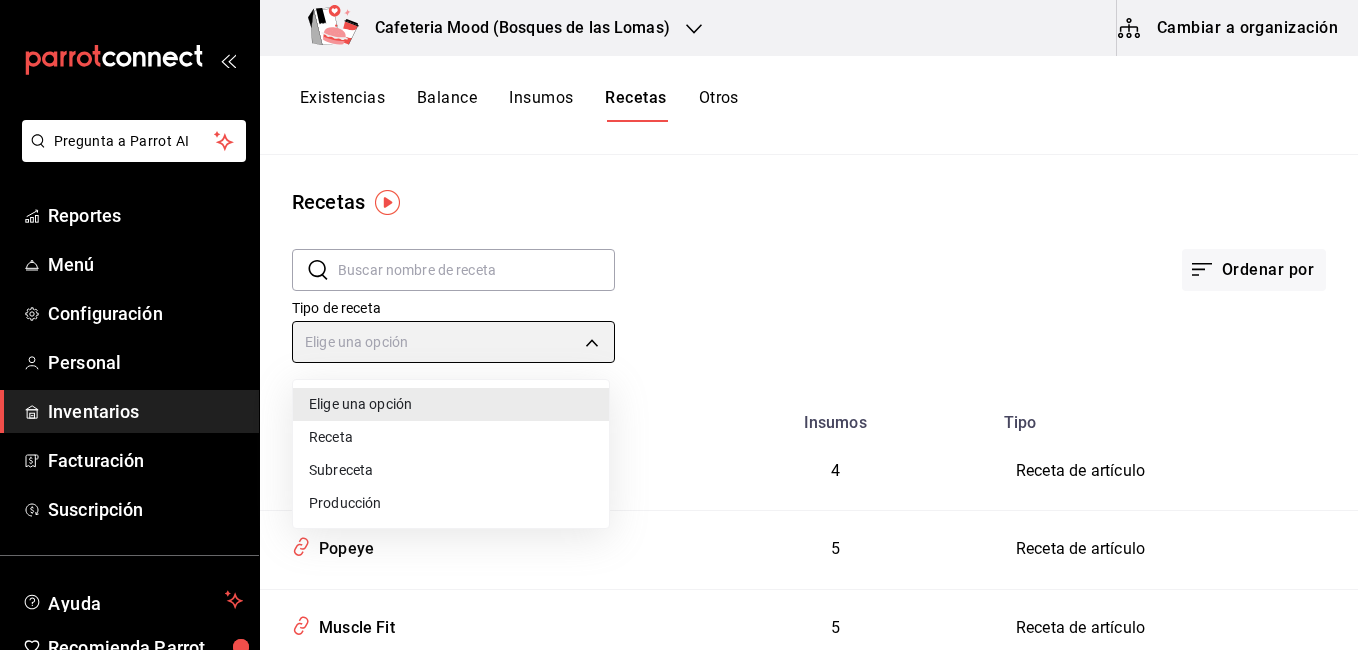 type on "SUBRECIPE" 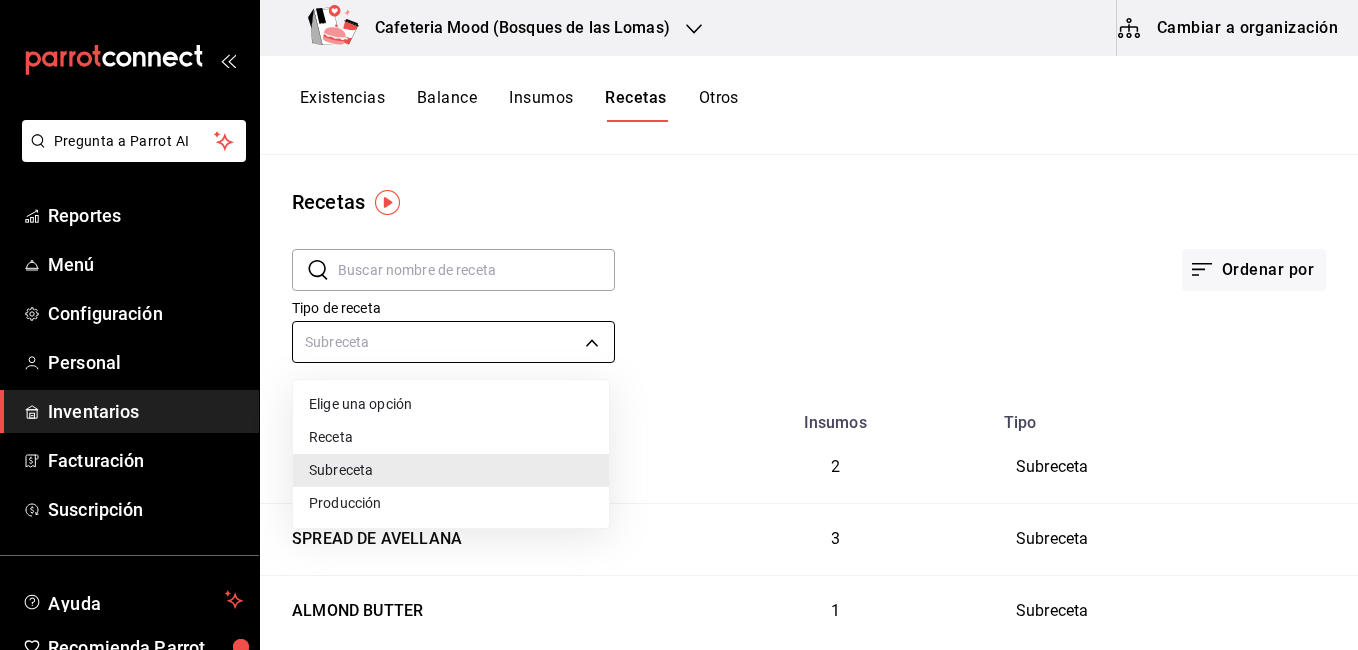 click on "Pregunta a Parrot AI Reportes   Menú   Configuración   Personal   Inventarios   Facturación   Suscripción   Ayuda Recomienda Parrot   [FIRST] [LAST]   Sugerir nueva función   Cafeteria Mood (Bosques de las Lomas) Cambiar a organización Existencias Balance Insumos Recetas Otros Recetas ​ ​ Ordenar por Tipo de receta Subreceta SUBRECIPE Nombre Insumos Tipo PASTA DE DATIL 2 Subreceta SPREAD DE AVELLANA  3 Subreceta ALMOND BUTTER 1 Subreceta Guardar Pregunta a Parrot AI Reportes   Menú   Configuración   Personal   Inventarios   Facturación   Suscripción   Ayuda Recomienda Parrot   [FIRST] [LAST]   Sugerir nueva función   GANA 1 MES GRATIS EN TU SUSCRIPCIÓN AQUÍ ¿Recuerdas cómo empezó tu restaurante?
Hoy puedes ayudar a un colega a tener el mismo cambio que tú viviste.
Recomienda Parrot directamente desde tu Portal Administrador.
Es fácil y rápido.
🎁 Por cada restaurante que se una, ganas 1 mes gratis. Ver video tutorial Ir a video Duplicar Eliminar Visitar centro de ayuda Receta" at bounding box center (679, 318) 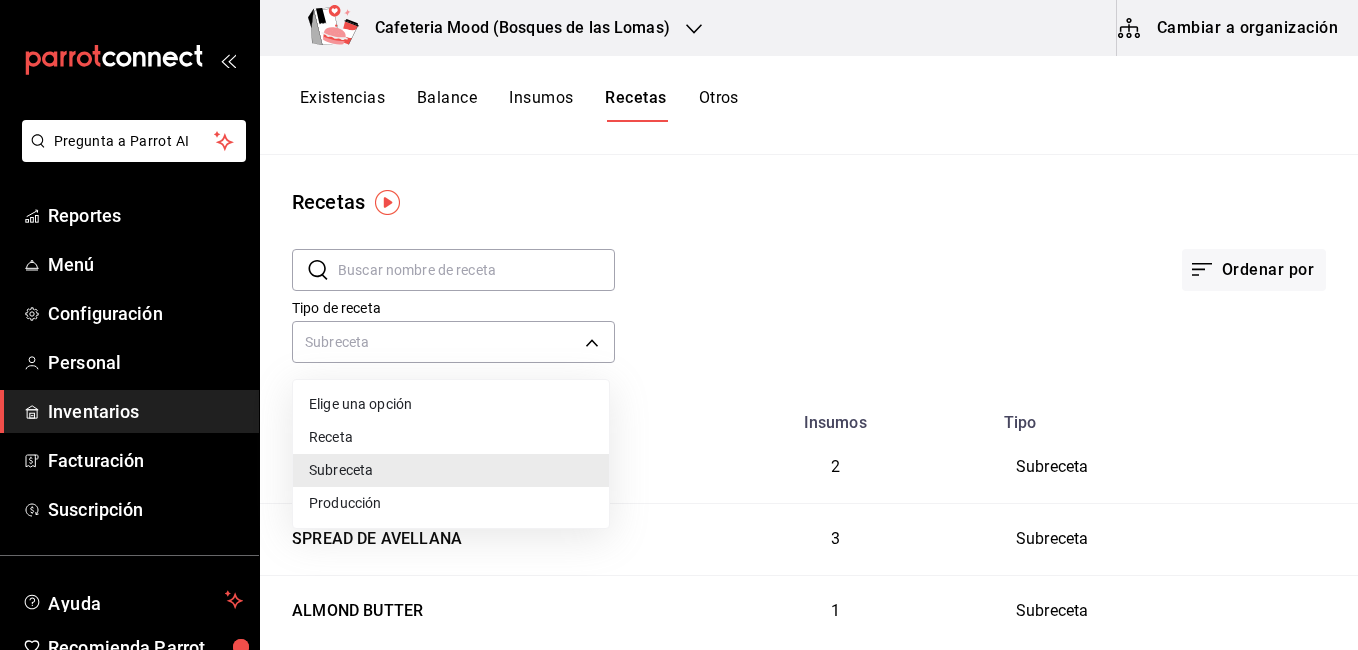 click on "Subreceta" at bounding box center (451, 470) 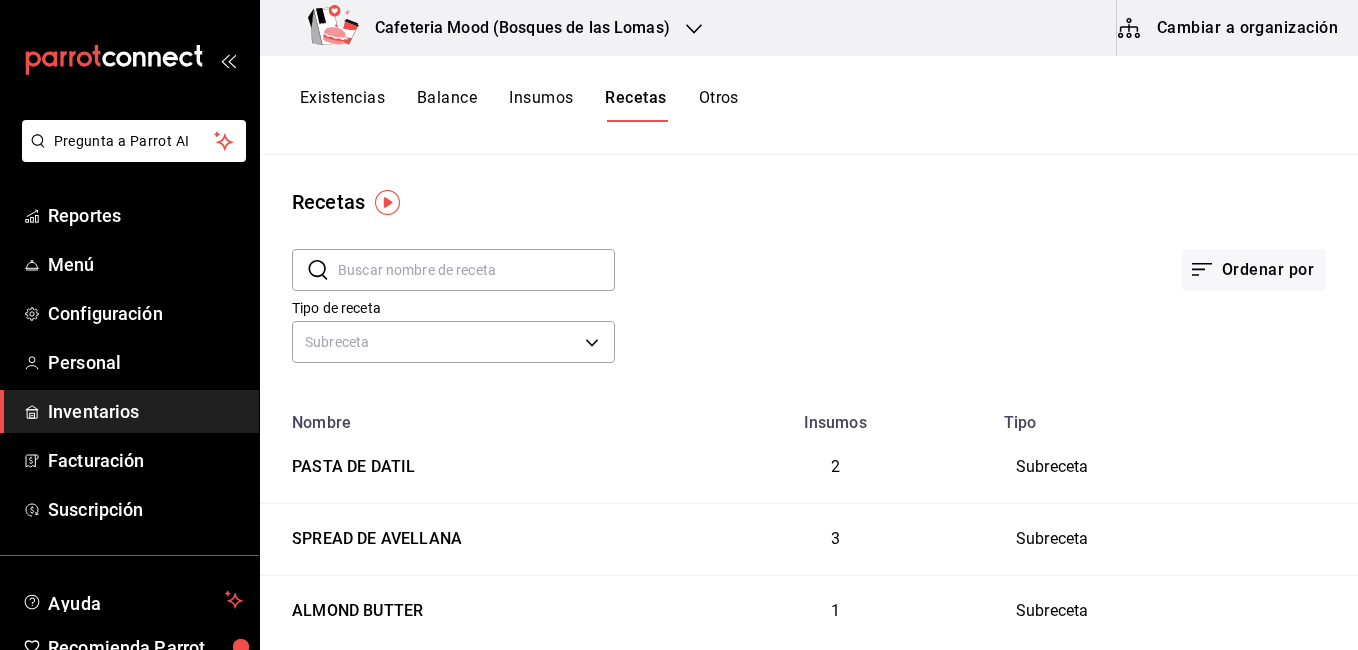 click on "Existencias Balance Insumos Recetas Otros" at bounding box center [809, 105] 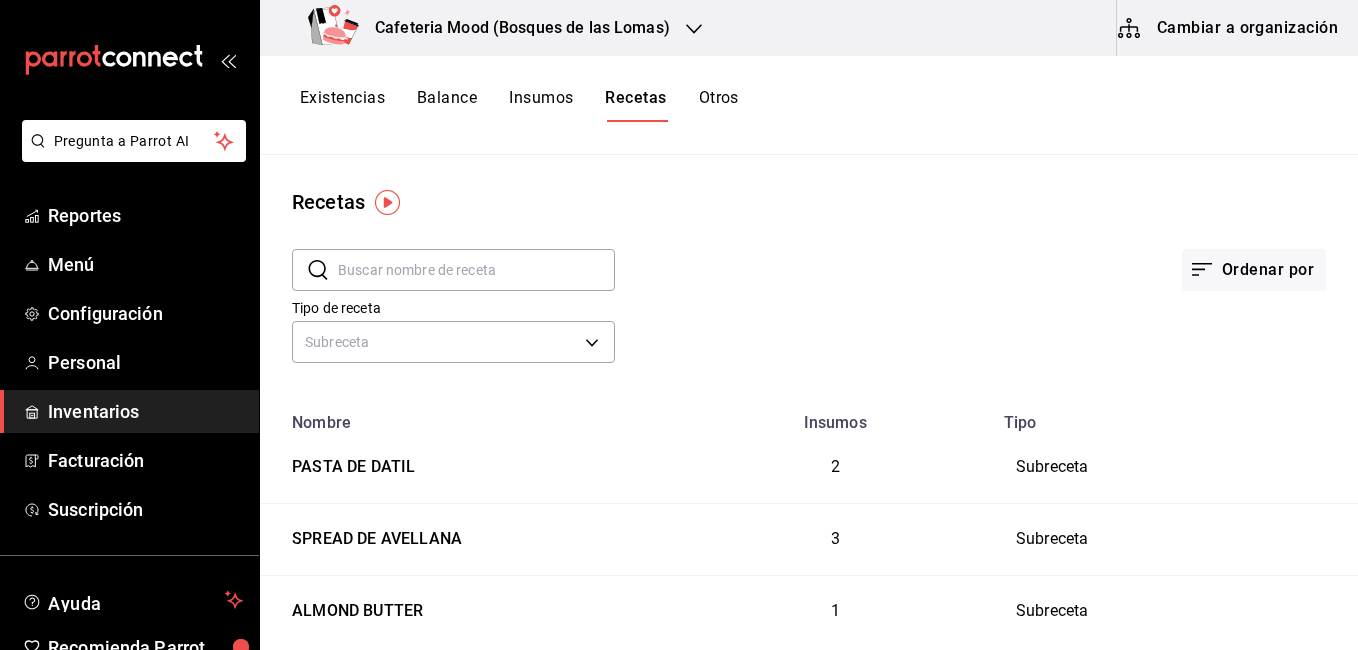 click at bounding box center (476, 270) 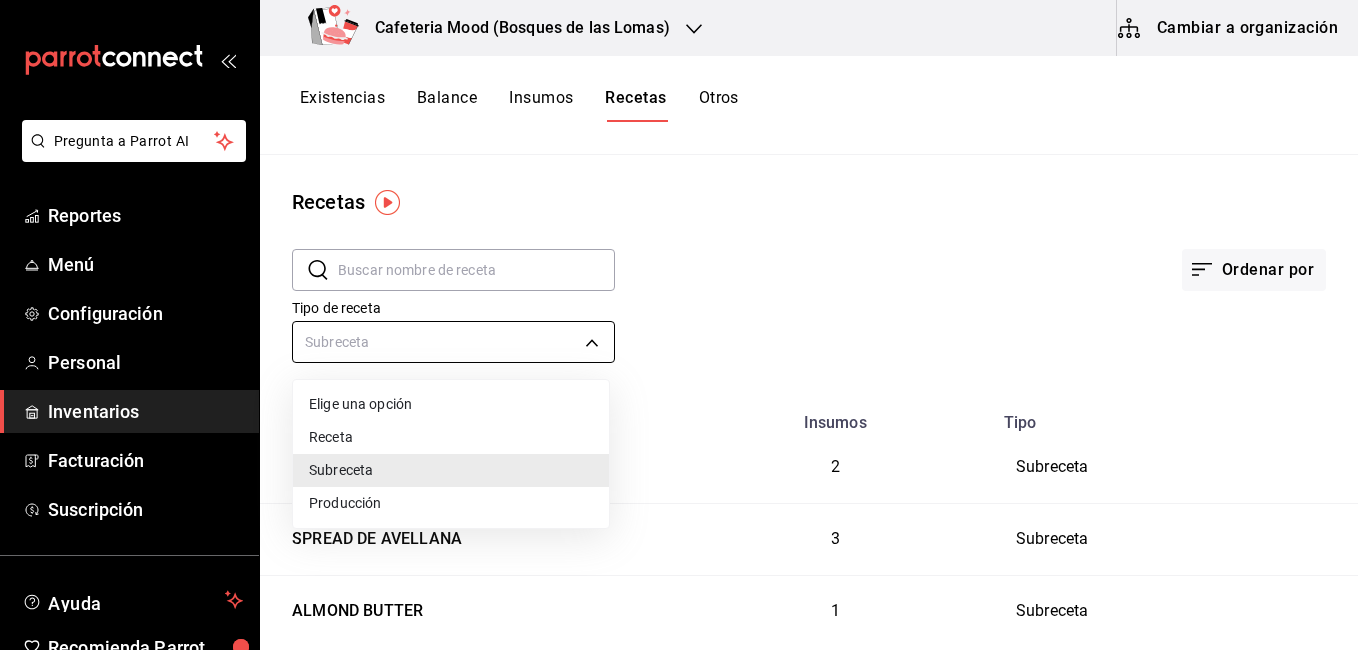 click on "Pregunta a Parrot AI Reportes   Menú   Configuración   Personal   Inventarios   Facturación   Suscripción   Ayuda Recomienda Parrot   [FIRST] [LAST]   Sugerir nueva función   Cafeteria Mood (Bosques de las Lomas) Cambiar a organización Existencias Balance Insumos Recetas Otros Recetas ​ ​ Ordenar por Tipo de receta Subreceta SUBRECIPE Nombre Insumos Tipo PASTA DE DATIL 2 Subreceta SPREAD DE AVELLANA  3 Subreceta ALMOND BUTTER 1 Subreceta Guardar Pregunta a Parrot AI Reportes   Menú   Configuración   Personal   Inventarios   Facturación   Suscripción   Ayuda Recomienda Parrot   [FIRST] [LAST]   Sugerir nueva función   GANA 1 MES GRATIS EN TU SUSCRIPCIÓN AQUÍ ¿Recuerdas cómo empezó tu restaurante?
Hoy puedes ayudar a un colega a tener el mismo cambio que tú viviste.
Recomienda Parrot directamente desde tu Portal Administrador.
Es fácil y rápido.
🎁 Por cada restaurante que se una, ganas 1 mes gratis. Ver video tutorial Ir a video Duplicar Eliminar Visitar centro de ayuda Receta" at bounding box center (679, 318) 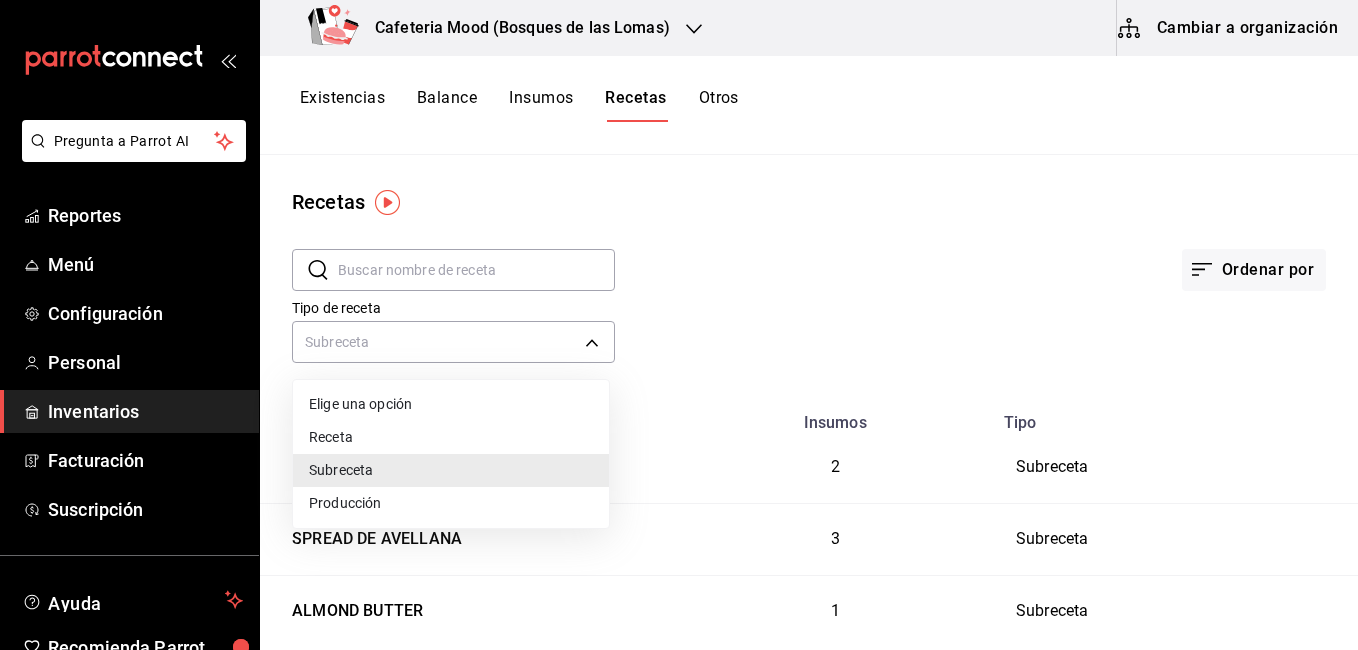 click at bounding box center (679, 325) 